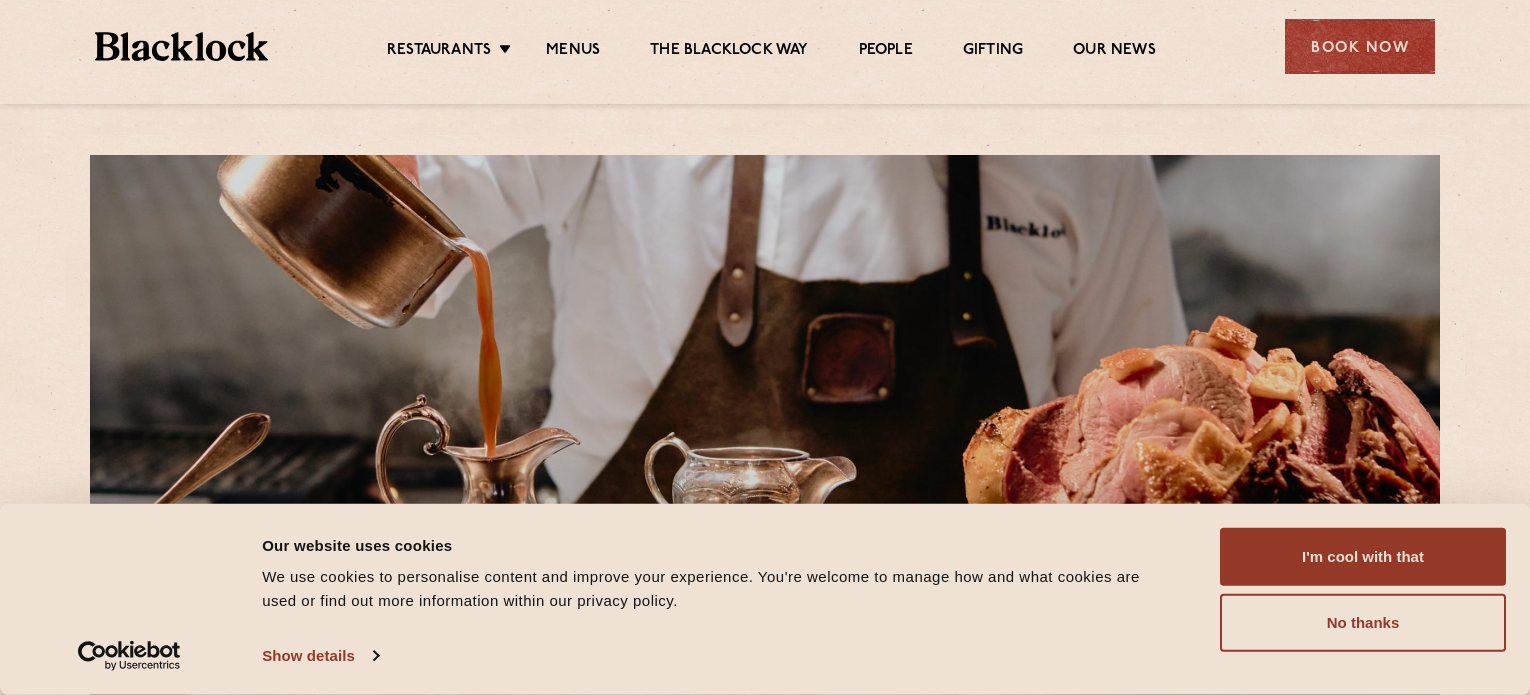 scroll, scrollTop: 600, scrollLeft: 0, axis: vertical 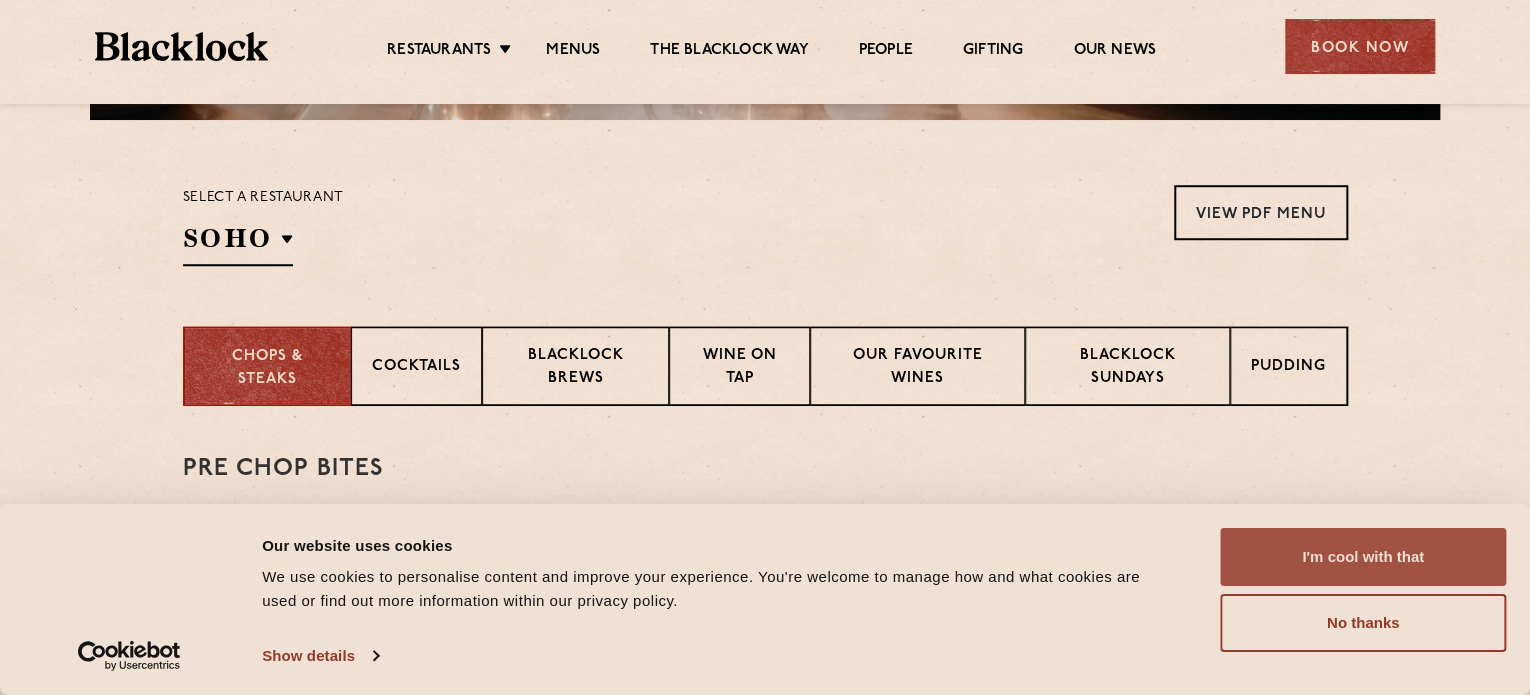 click on "I'm cool with that" at bounding box center (1363, 557) 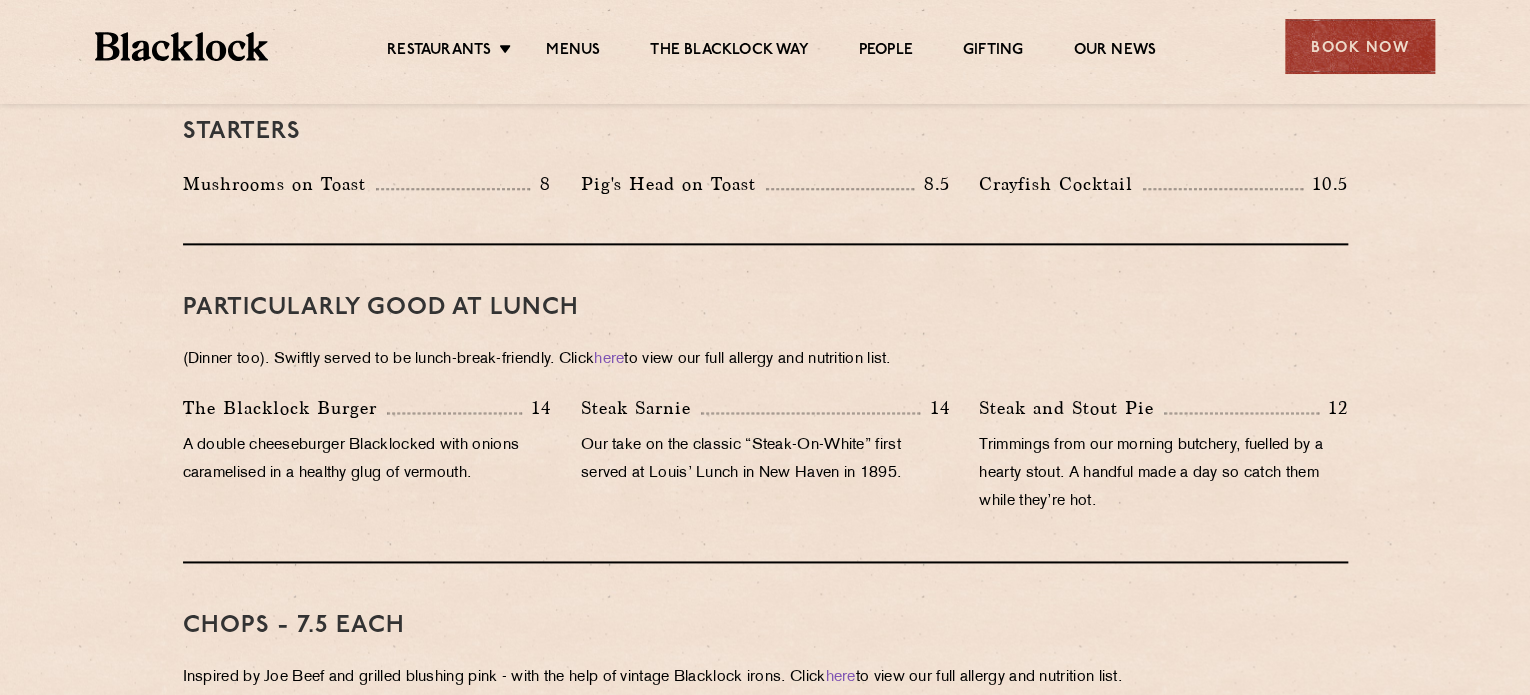 scroll, scrollTop: 1100, scrollLeft: 0, axis: vertical 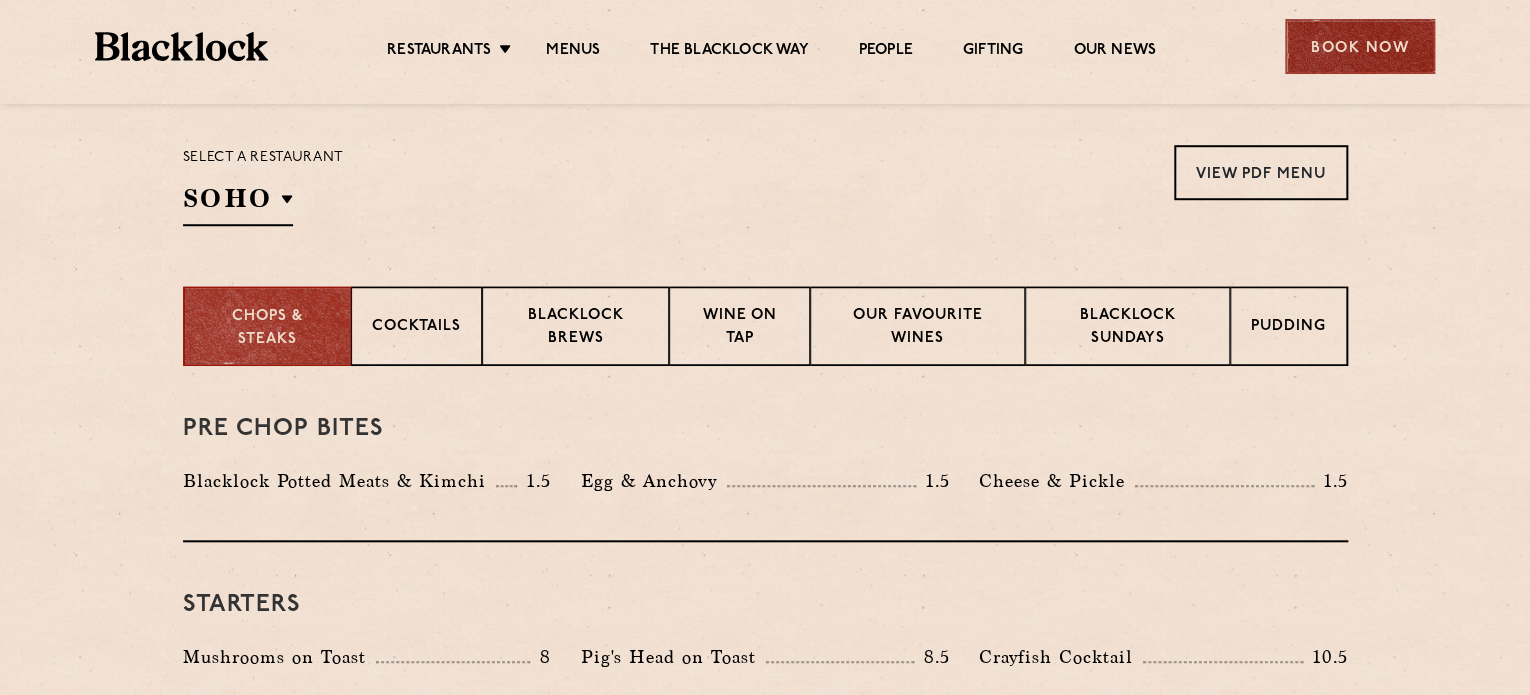 click on "Book Now" at bounding box center [1360, 46] 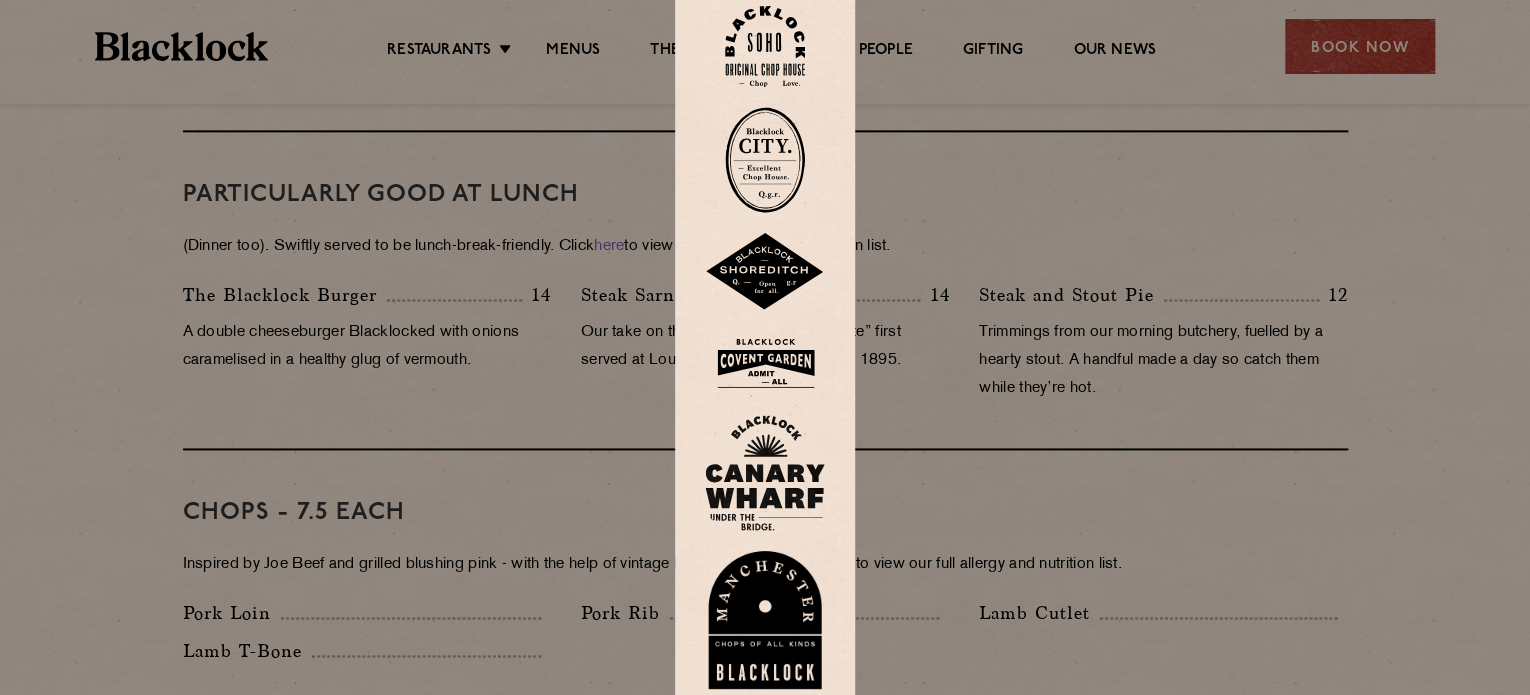 scroll, scrollTop: 1240, scrollLeft: 0, axis: vertical 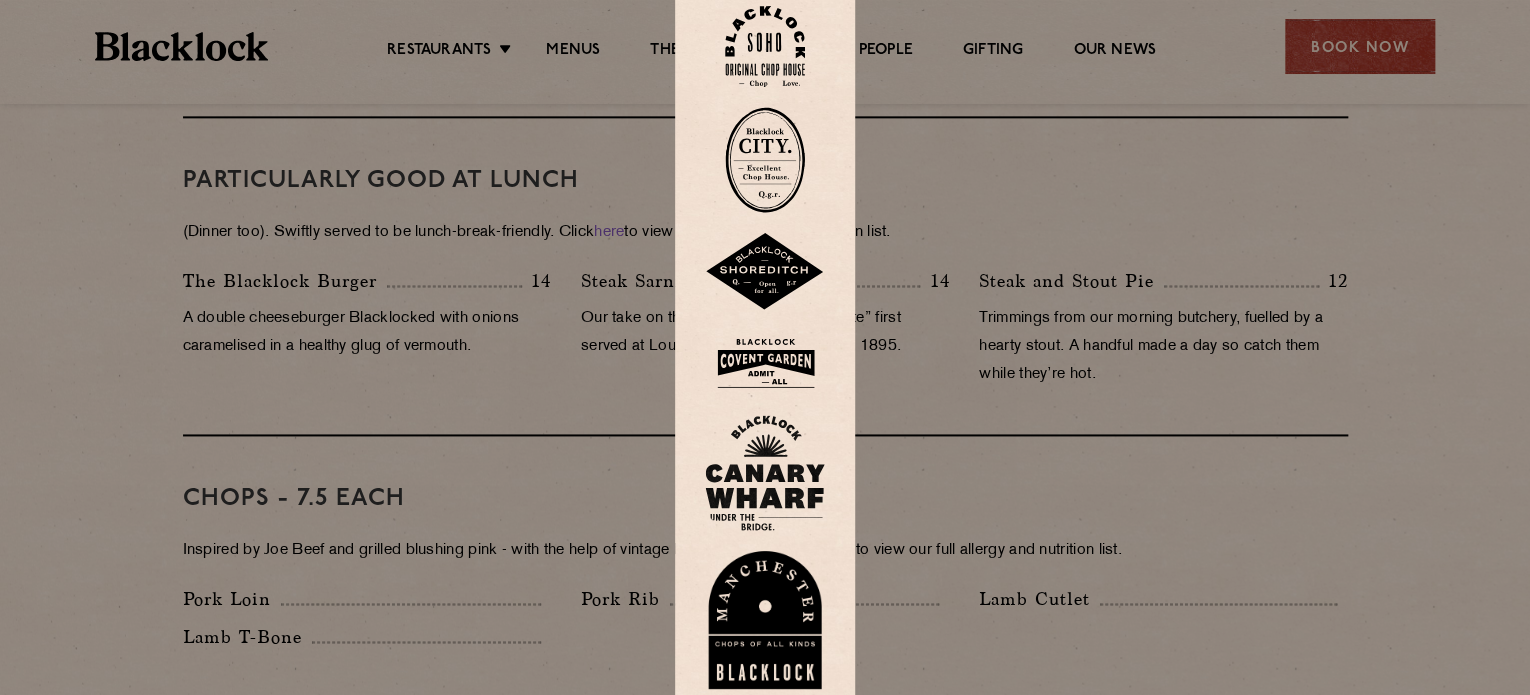 click at bounding box center (765, 473) 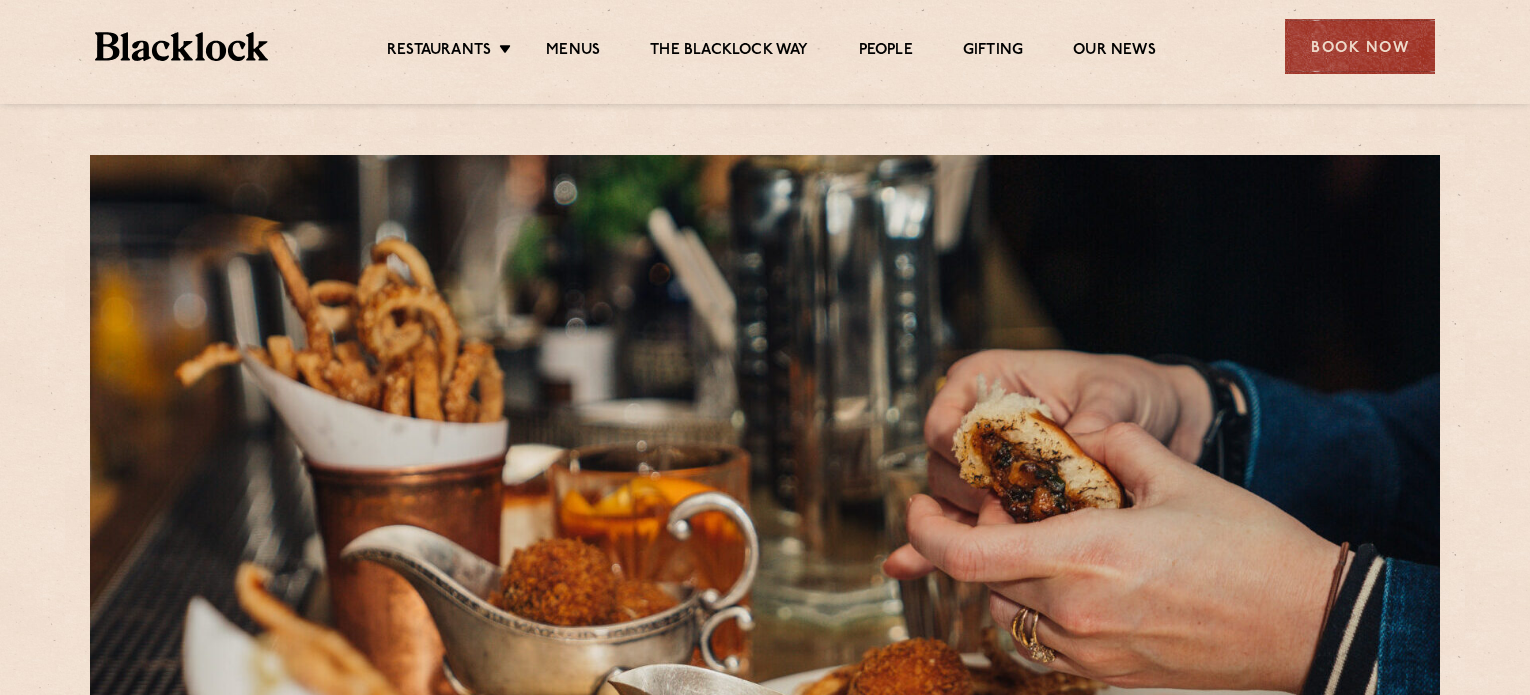 scroll, scrollTop: 0, scrollLeft: 0, axis: both 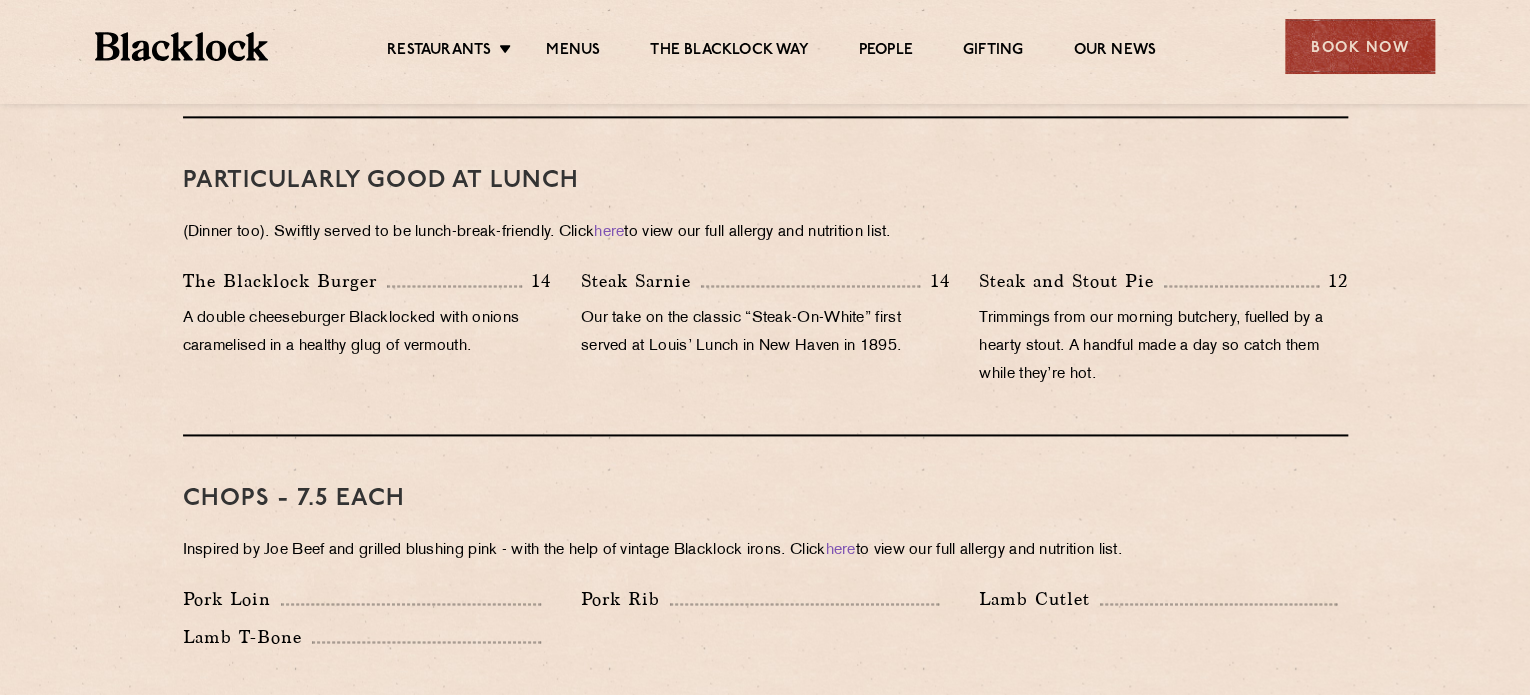 click on "Book Now" at bounding box center (1360, 46) 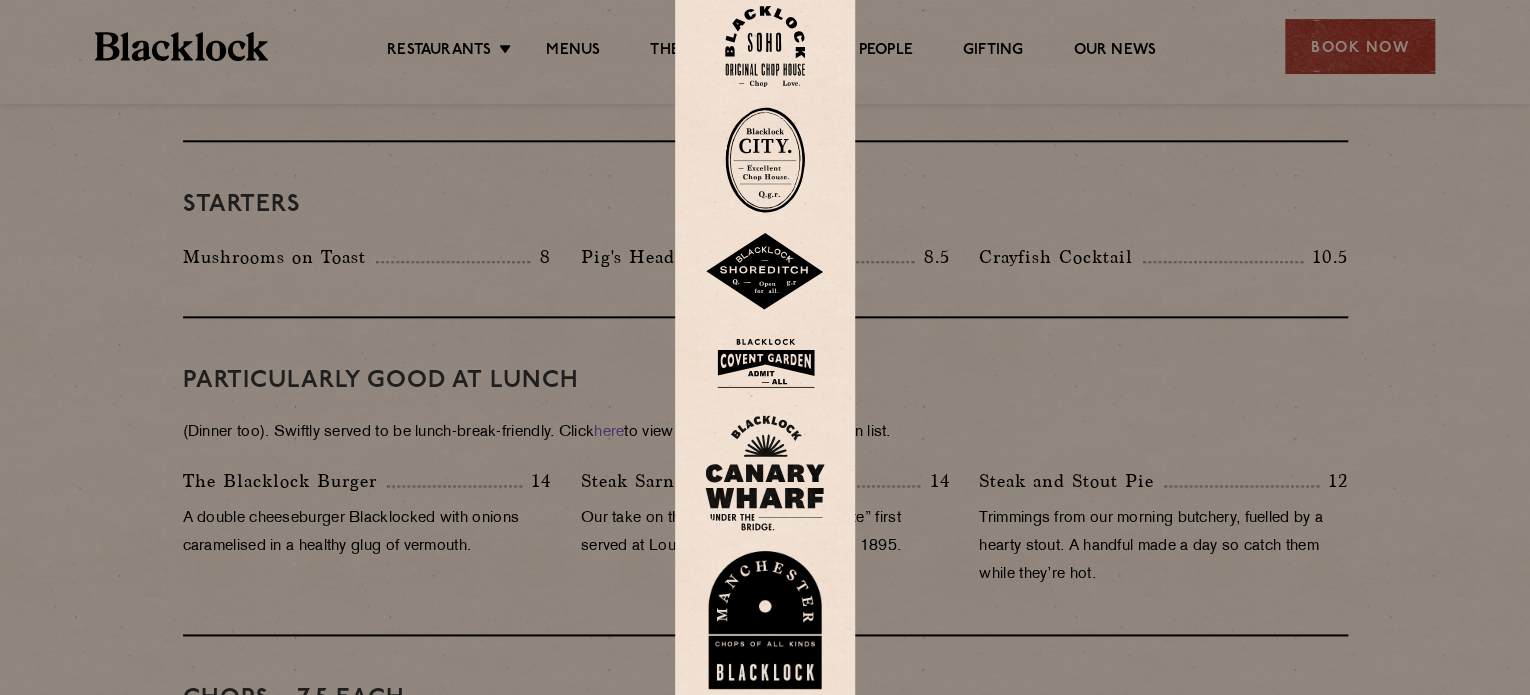 scroll, scrollTop: 1040, scrollLeft: 0, axis: vertical 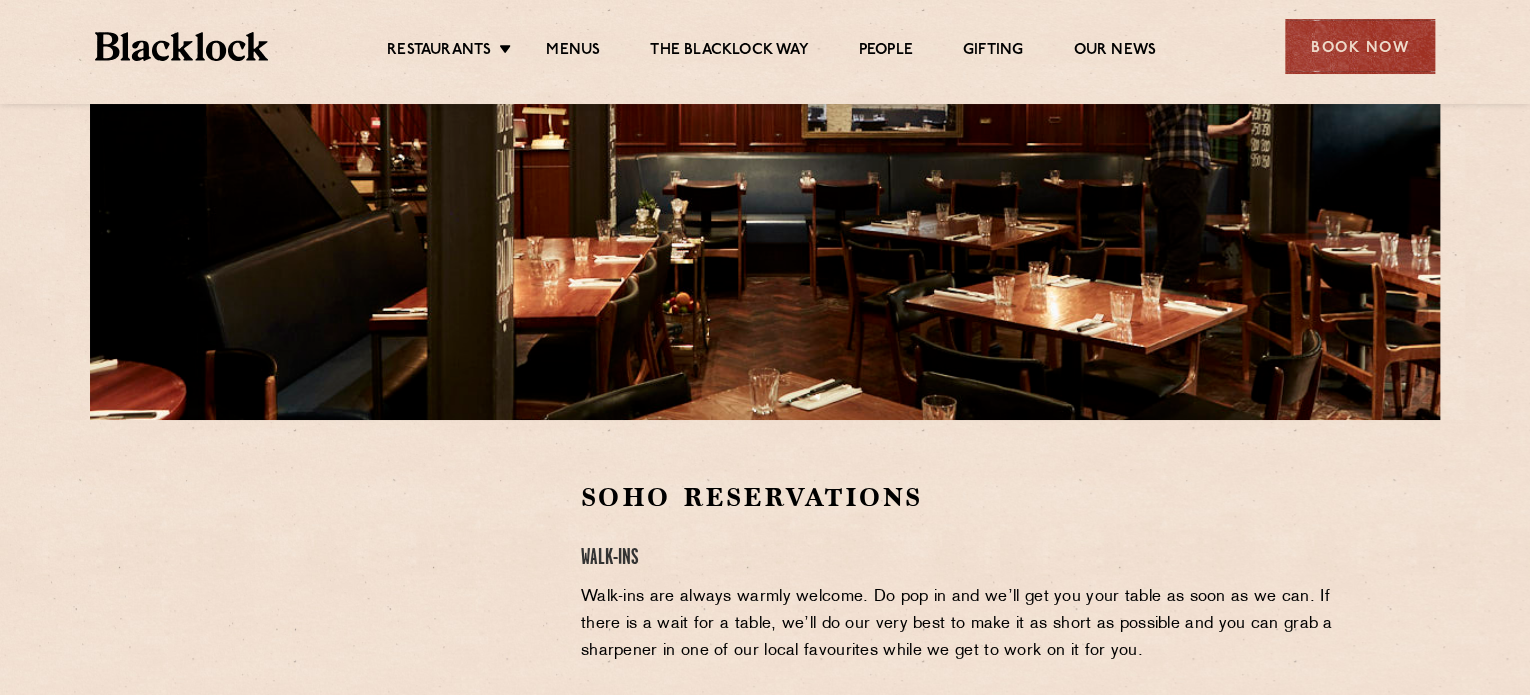 click on "Restaurants Soho City Shoreditch Covent Garden Canary Wharf Manchester Birmingham Menus The Blacklock Way People Gifting Our News Book Now" at bounding box center (765, 44) 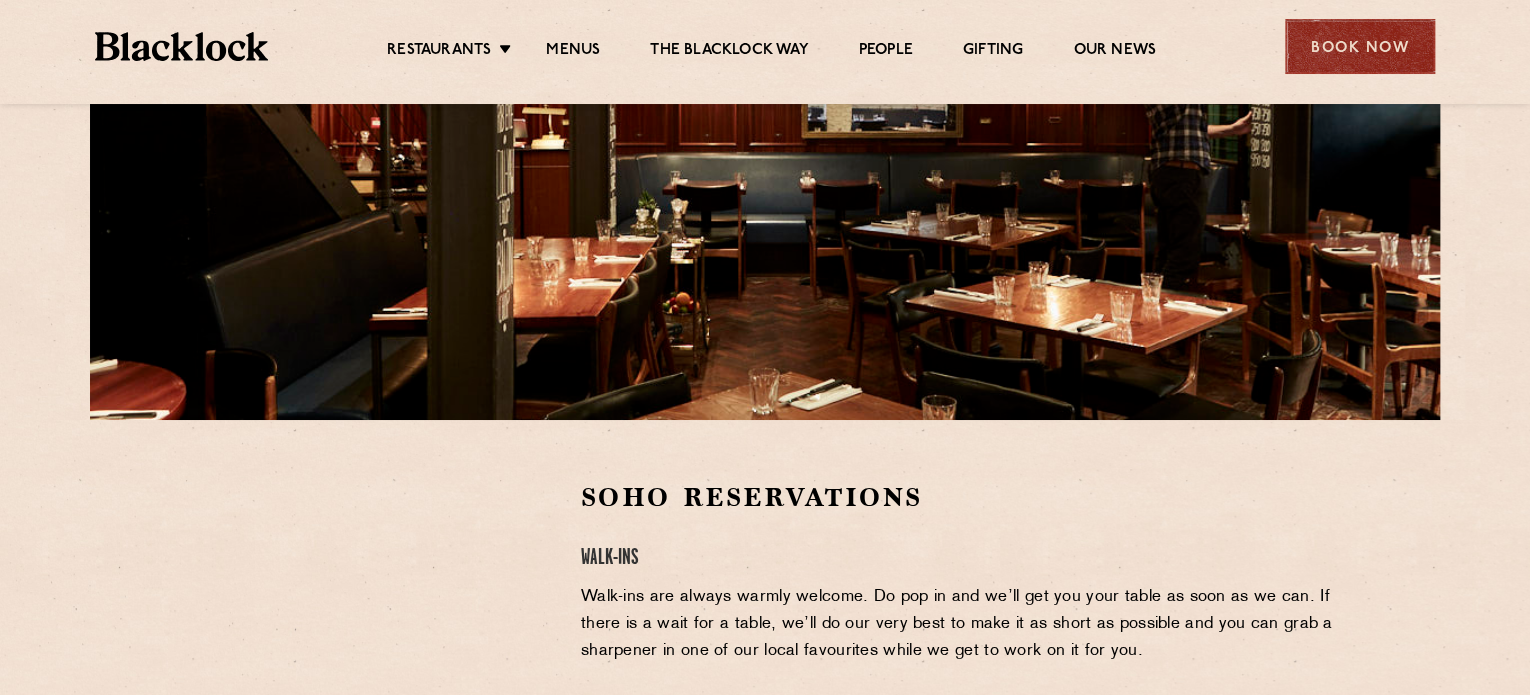 click on "Book Now" at bounding box center [1360, 46] 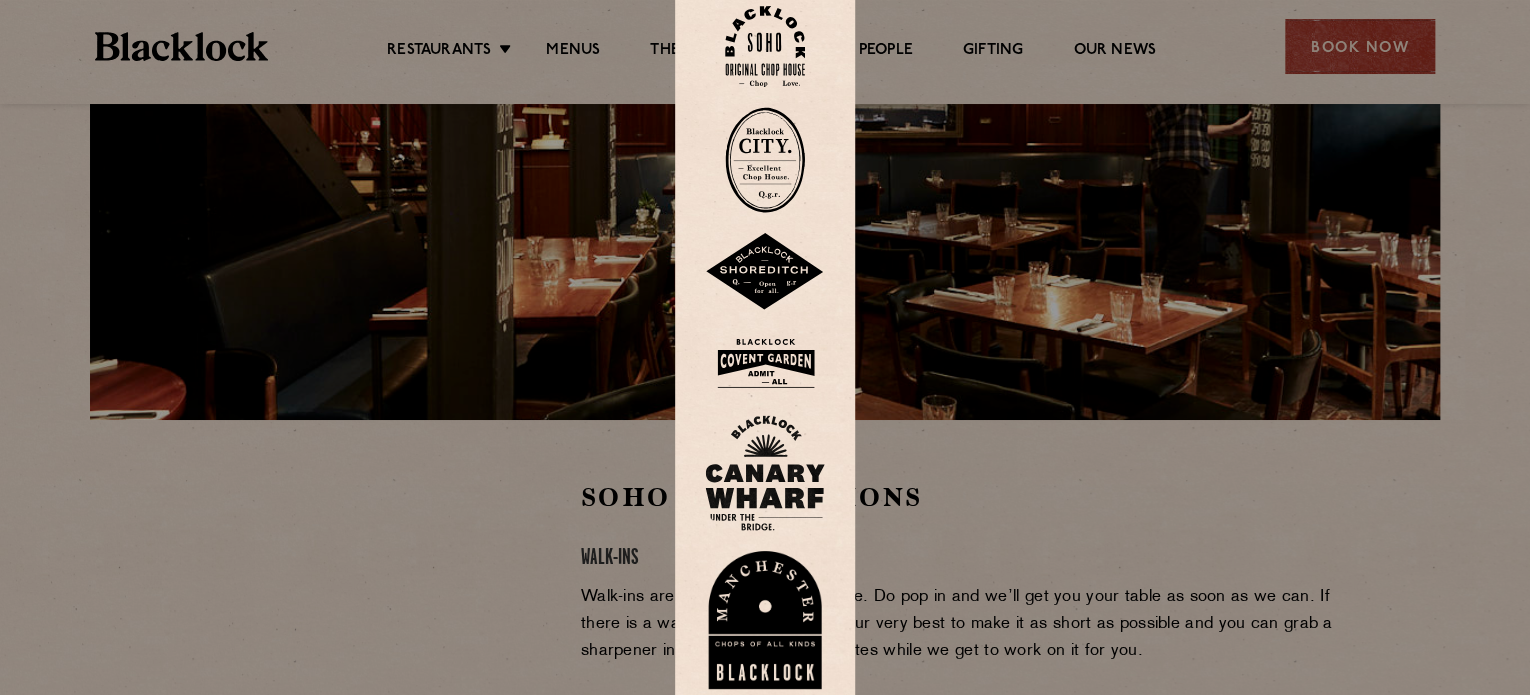 click at bounding box center (765, 46) 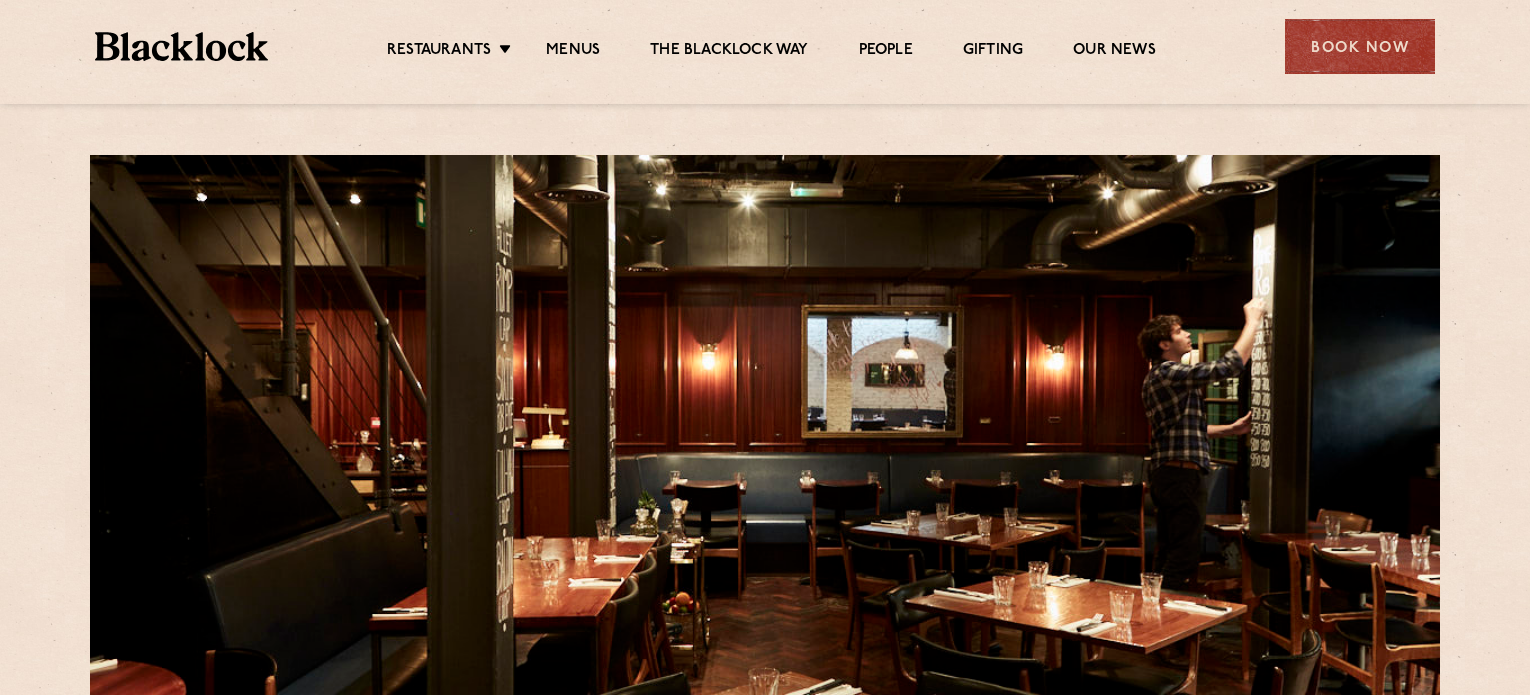 scroll, scrollTop: 300, scrollLeft: 0, axis: vertical 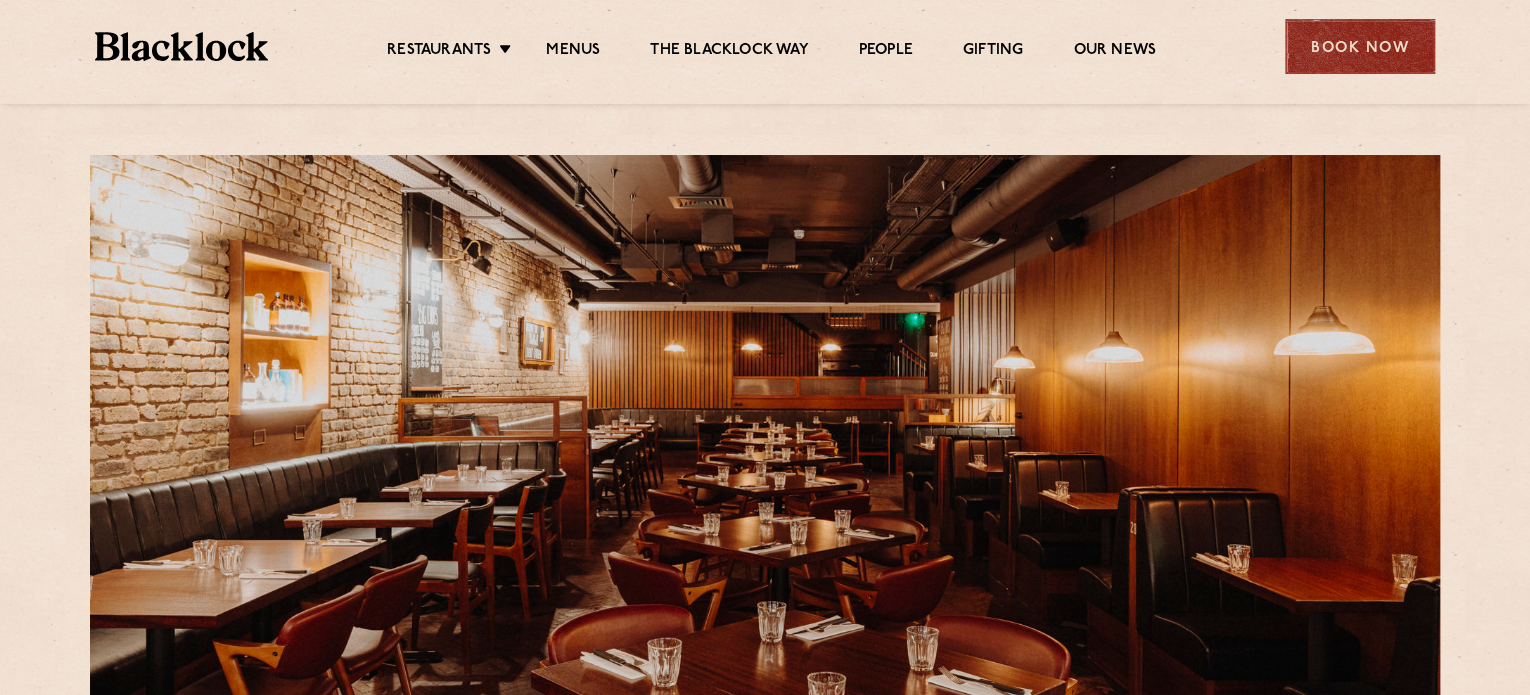 click on "Book Now" at bounding box center [1360, 46] 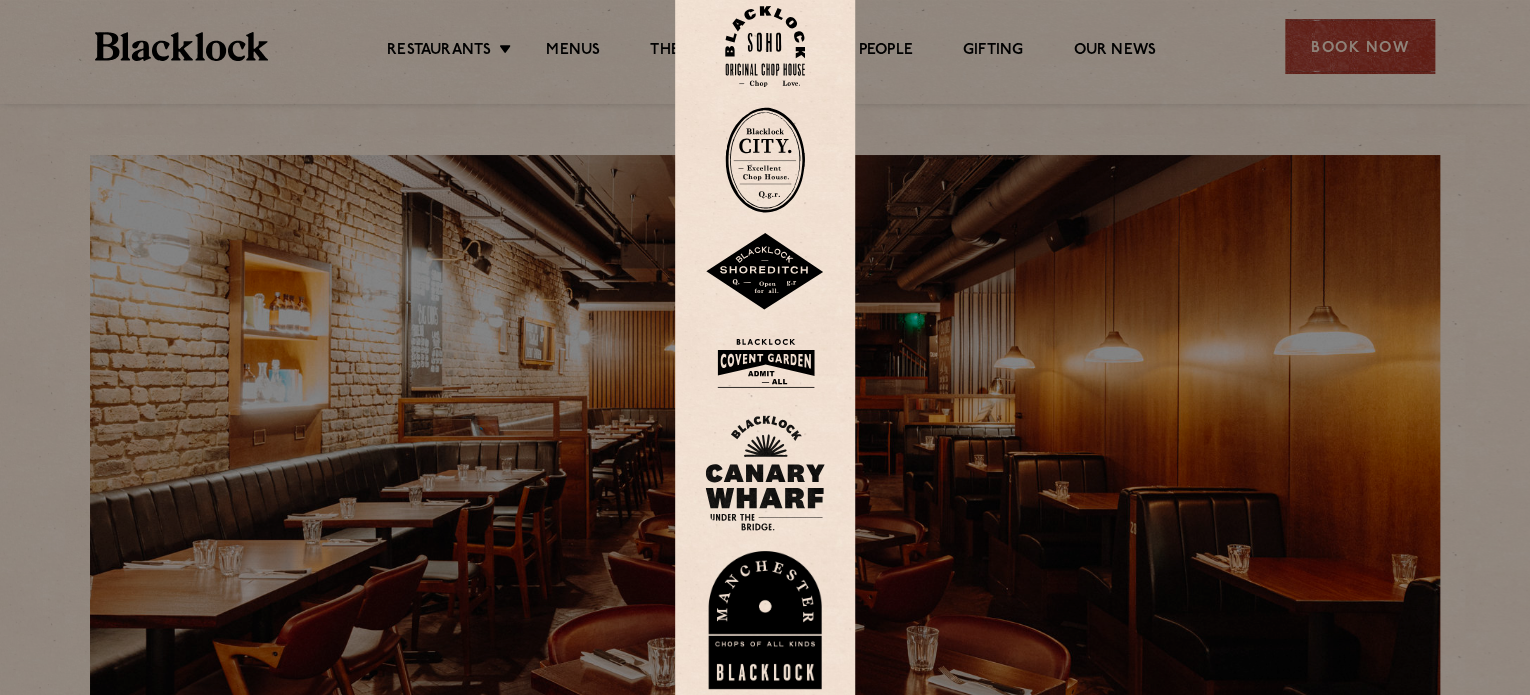 click at bounding box center [765, 363] 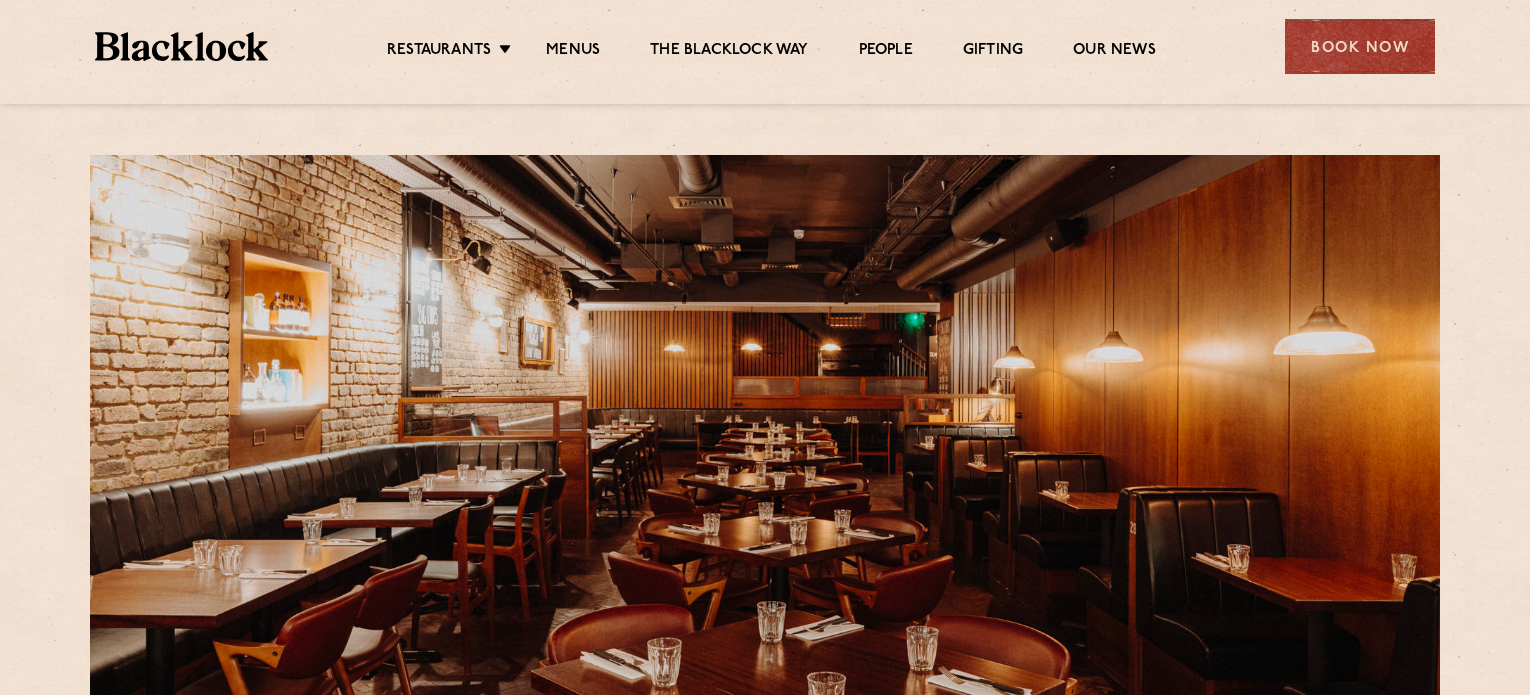 scroll, scrollTop: 0, scrollLeft: 0, axis: both 